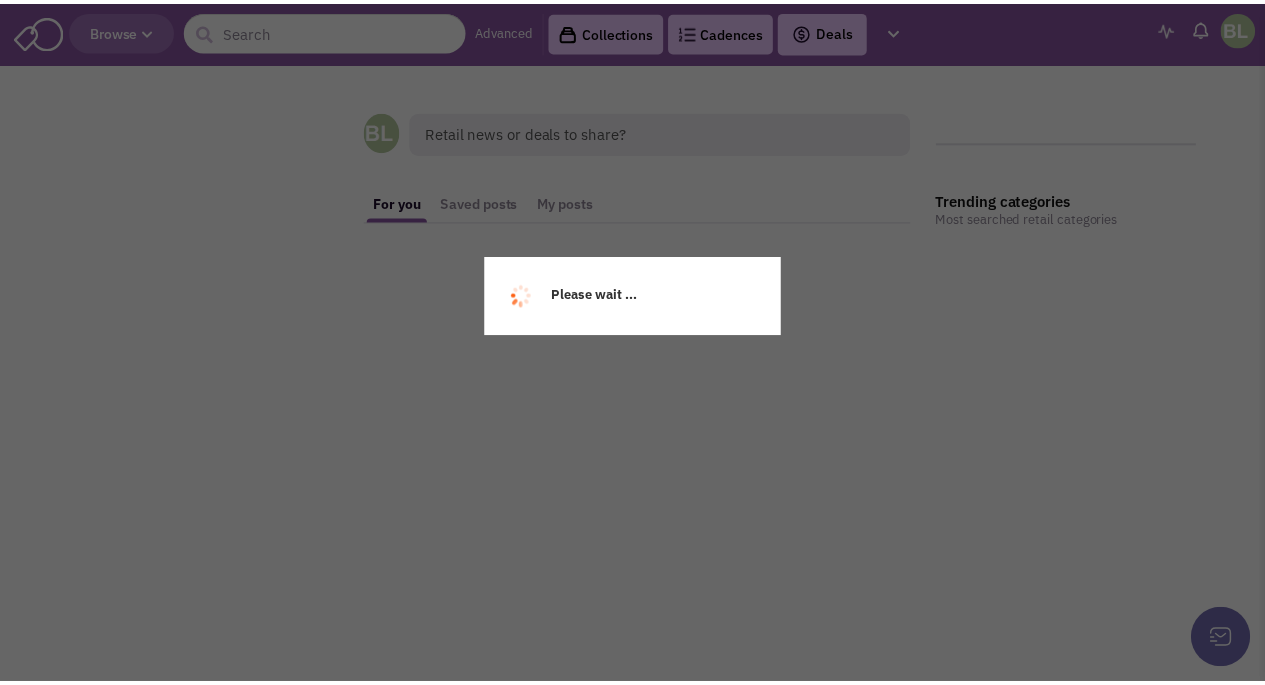 scroll, scrollTop: 0, scrollLeft: 0, axis: both 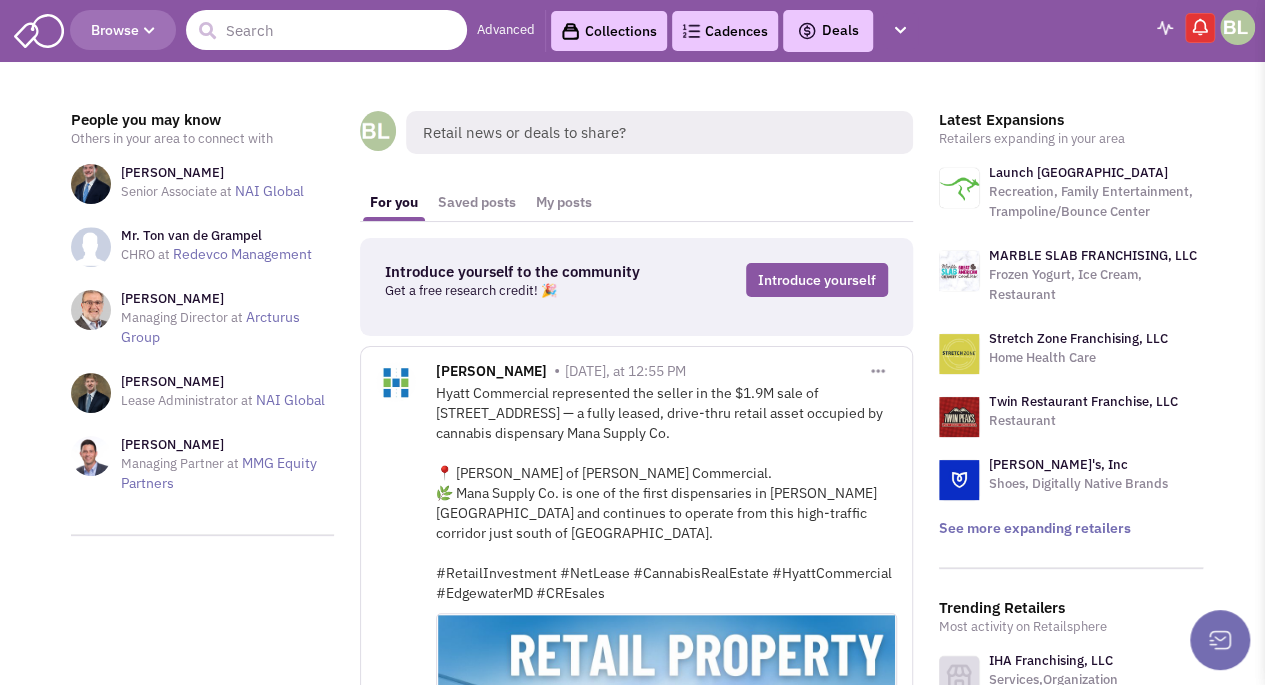 click at bounding box center (326, 30) 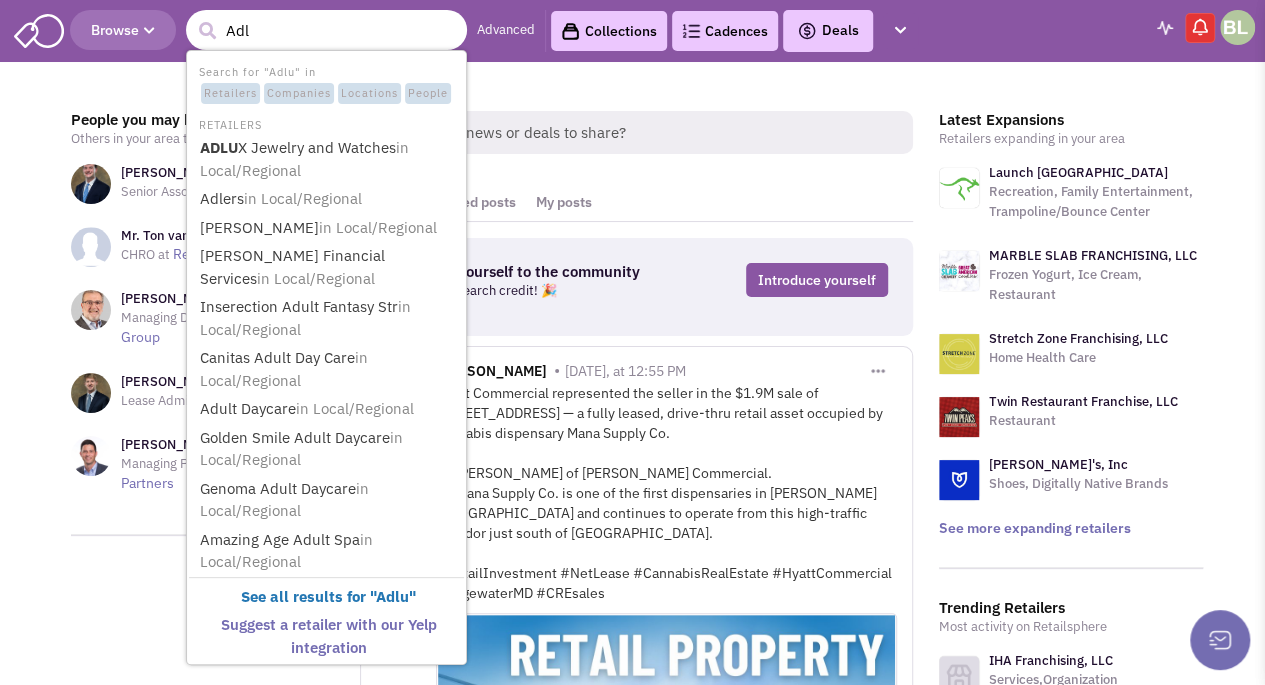 type on "Adli" 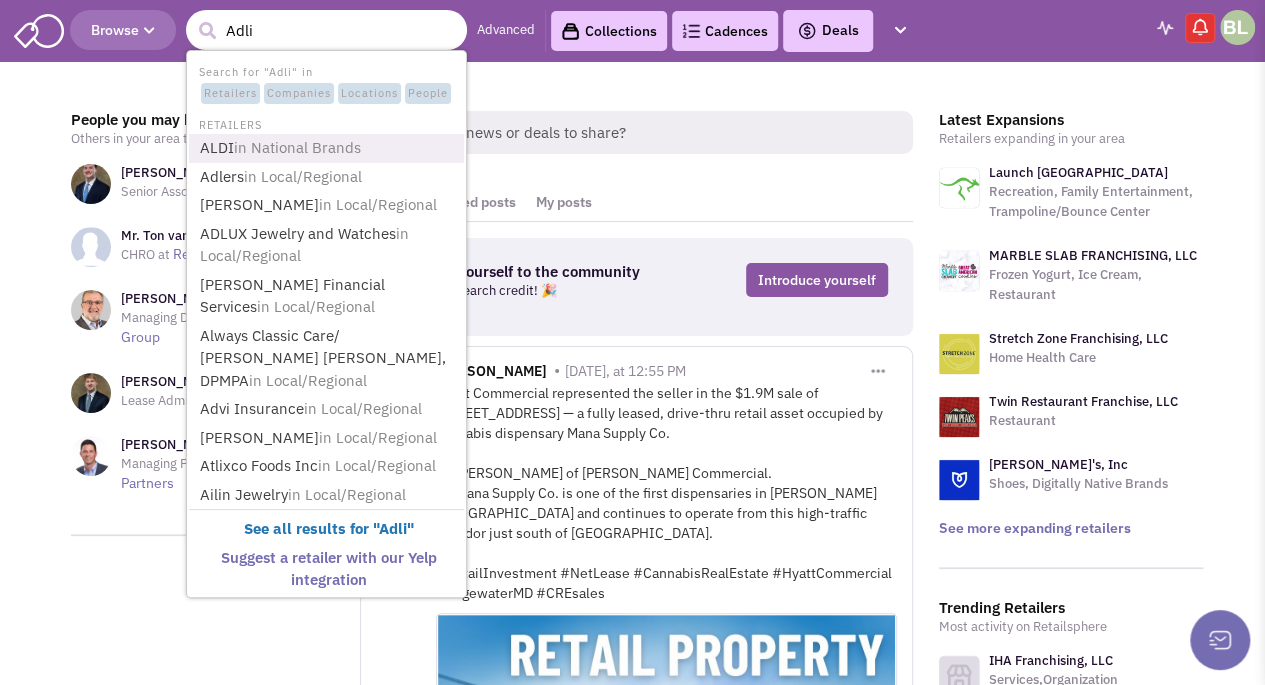 click on "in National Brands" at bounding box center [297, 147] 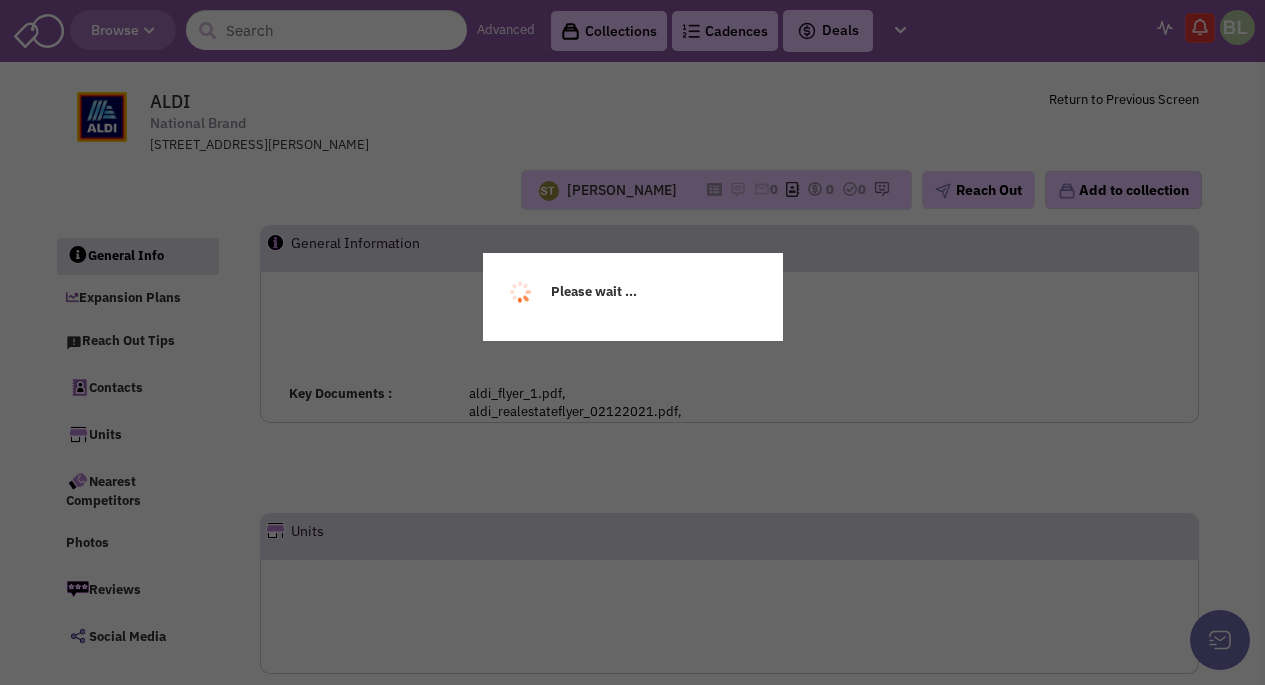 scroll, scrollTop: 0, scrollLeft: 0, axis: both 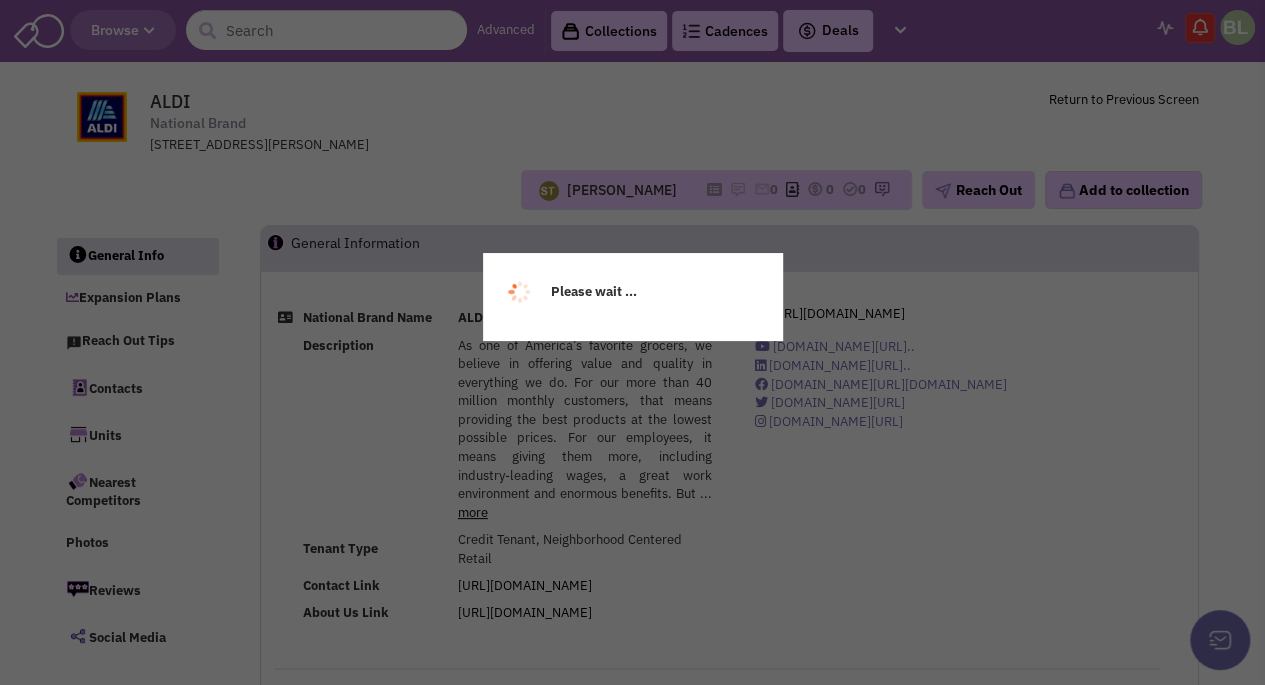 select 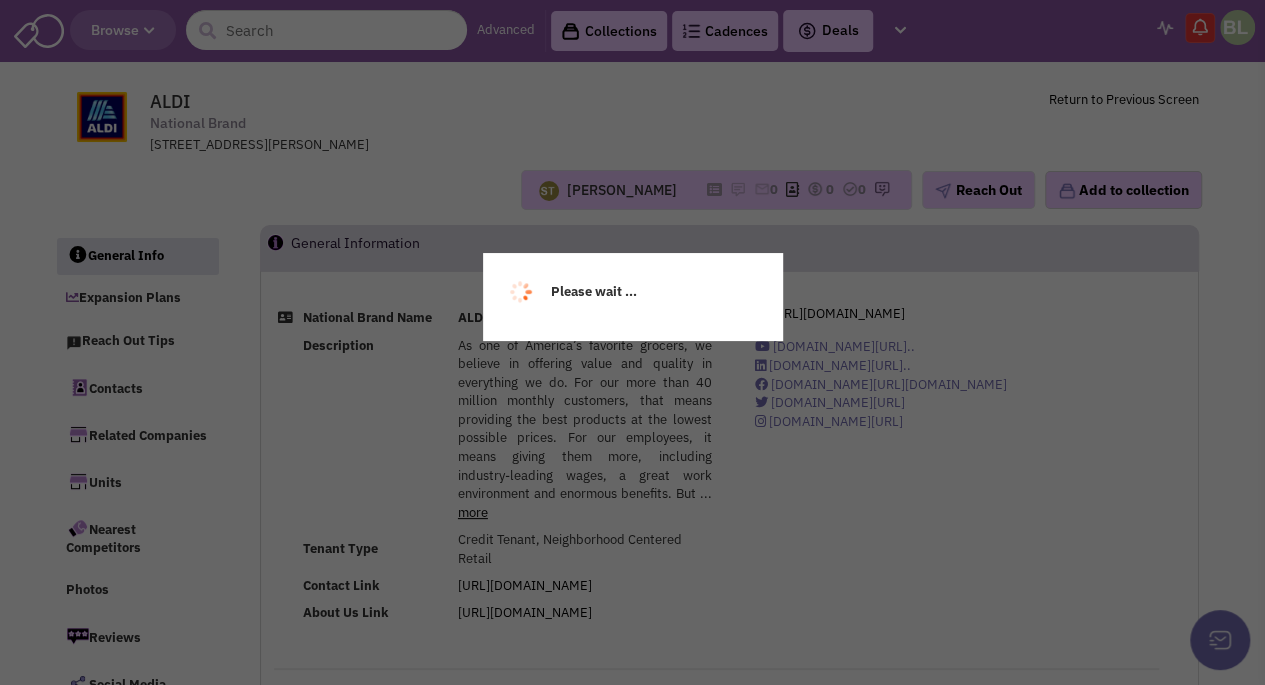 select 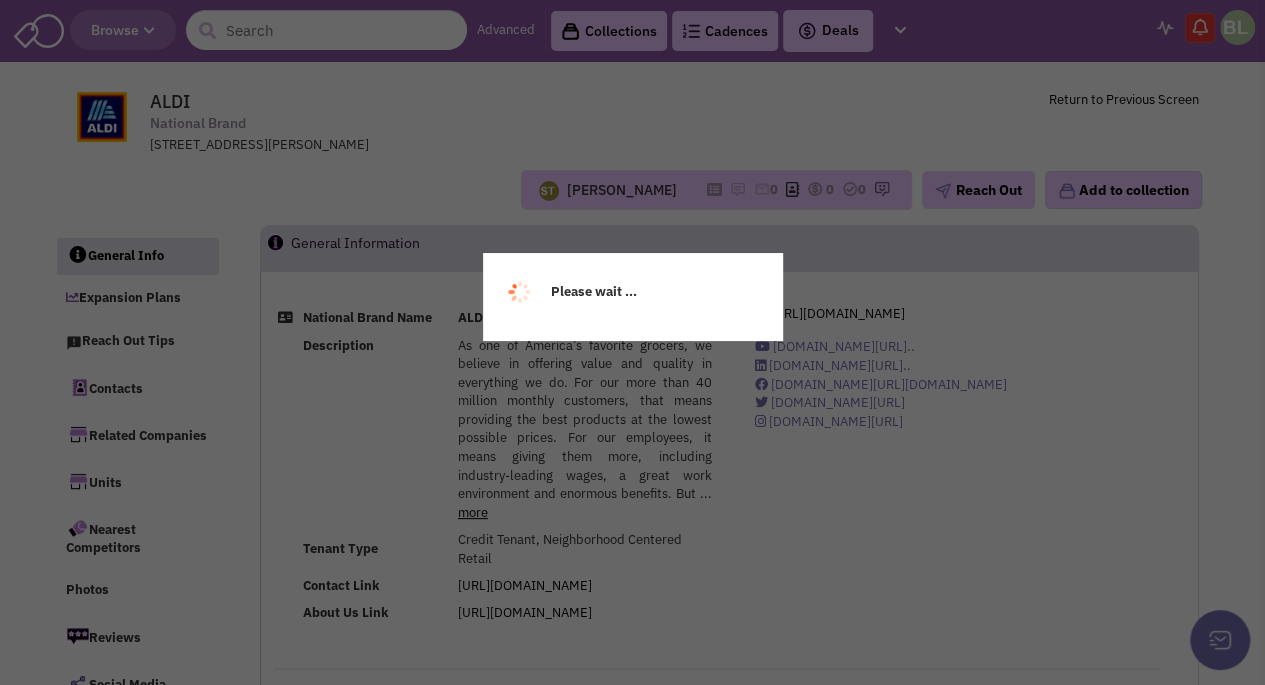 select 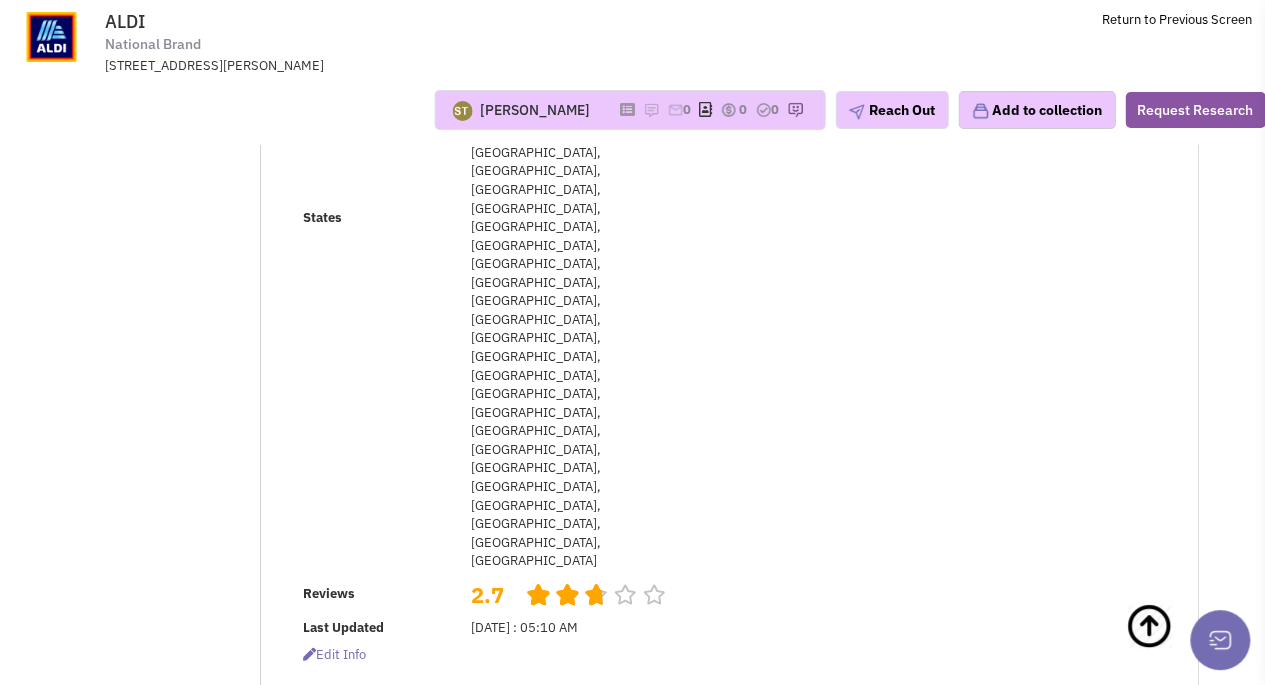 scroll, scrollTop: 800, scrollLeft: 0, axis: vertical 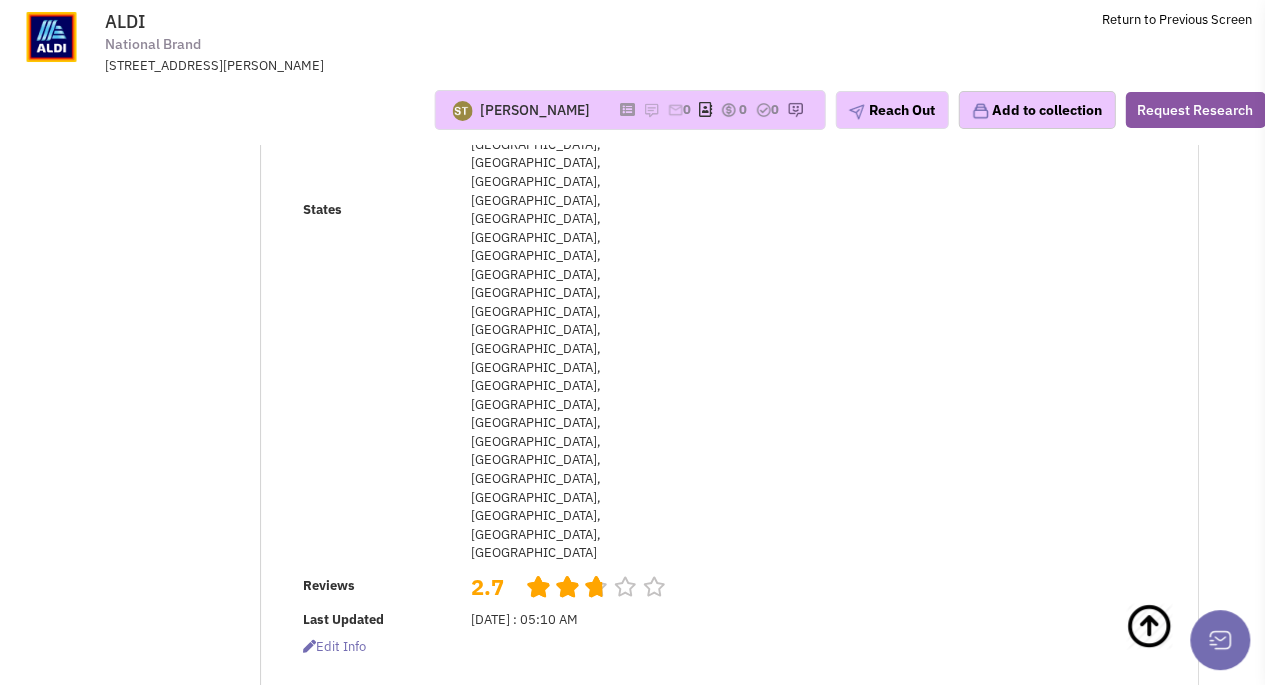 click on "View details" at bounding box center [1106, 1121] 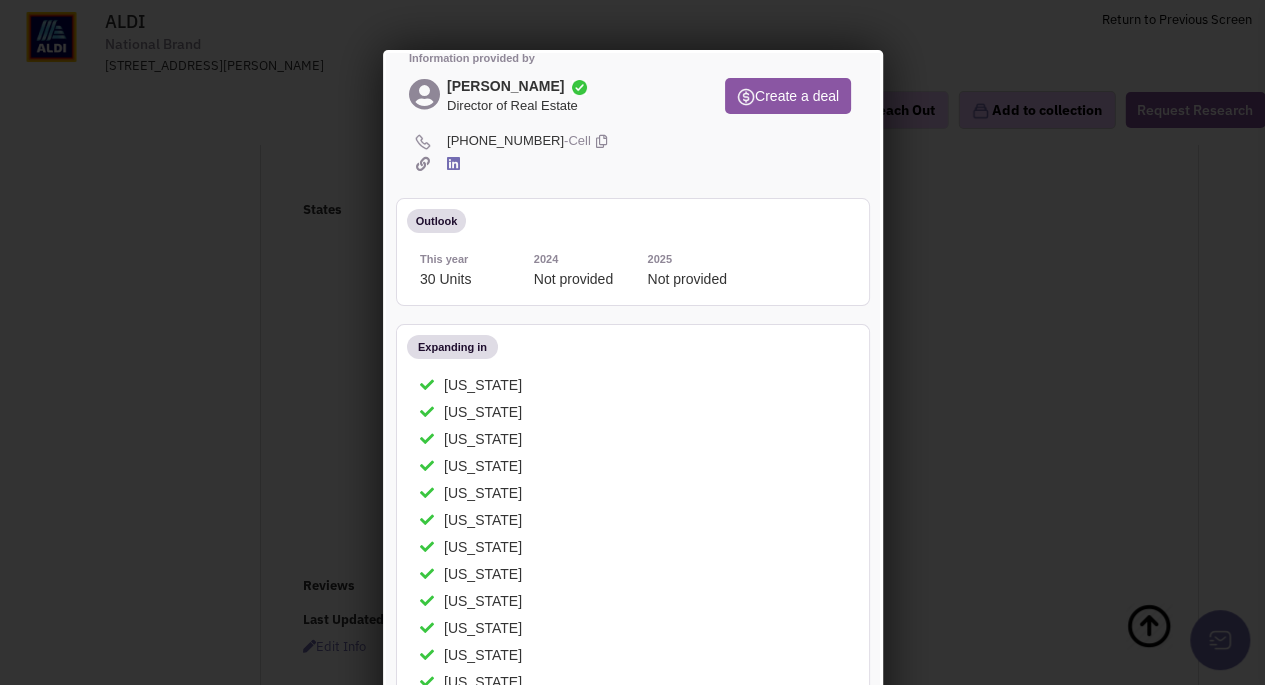 scroll, scrollTop: 0, scrollLeft: 0, axis: both 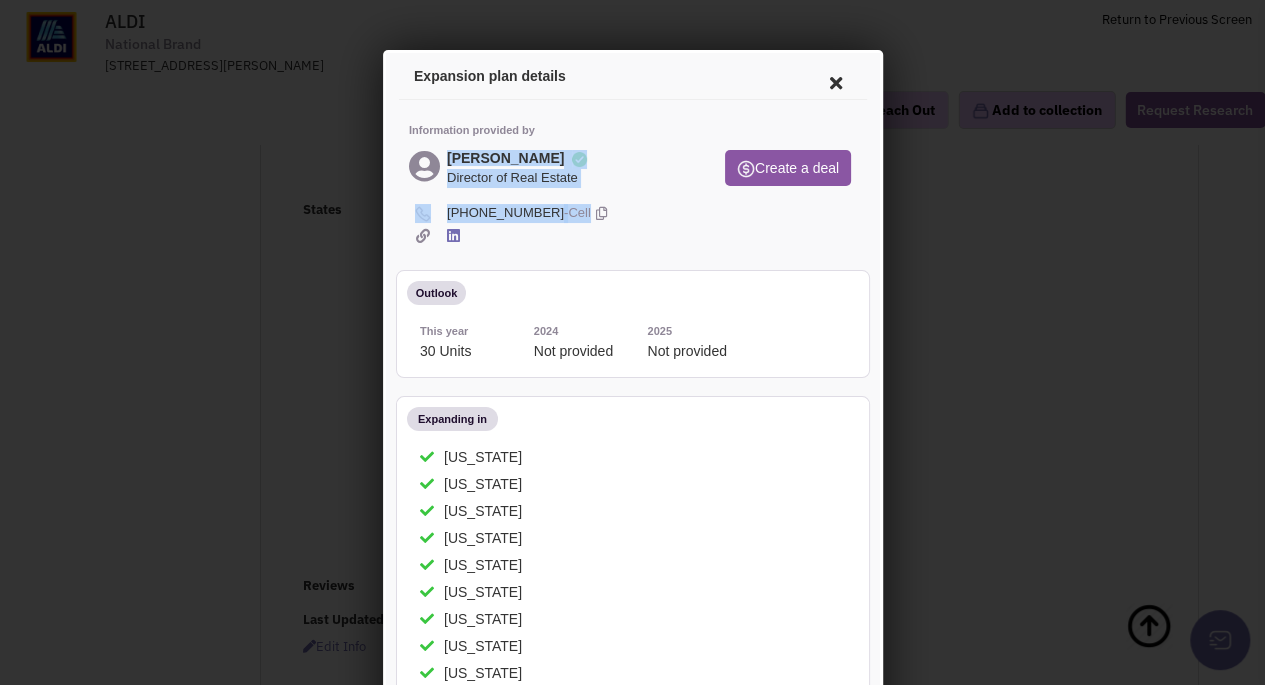 drag, startPoint x: 595, startPoint y: 210, endPoint x: 425, endPoint y: 142, distance: 183.0956 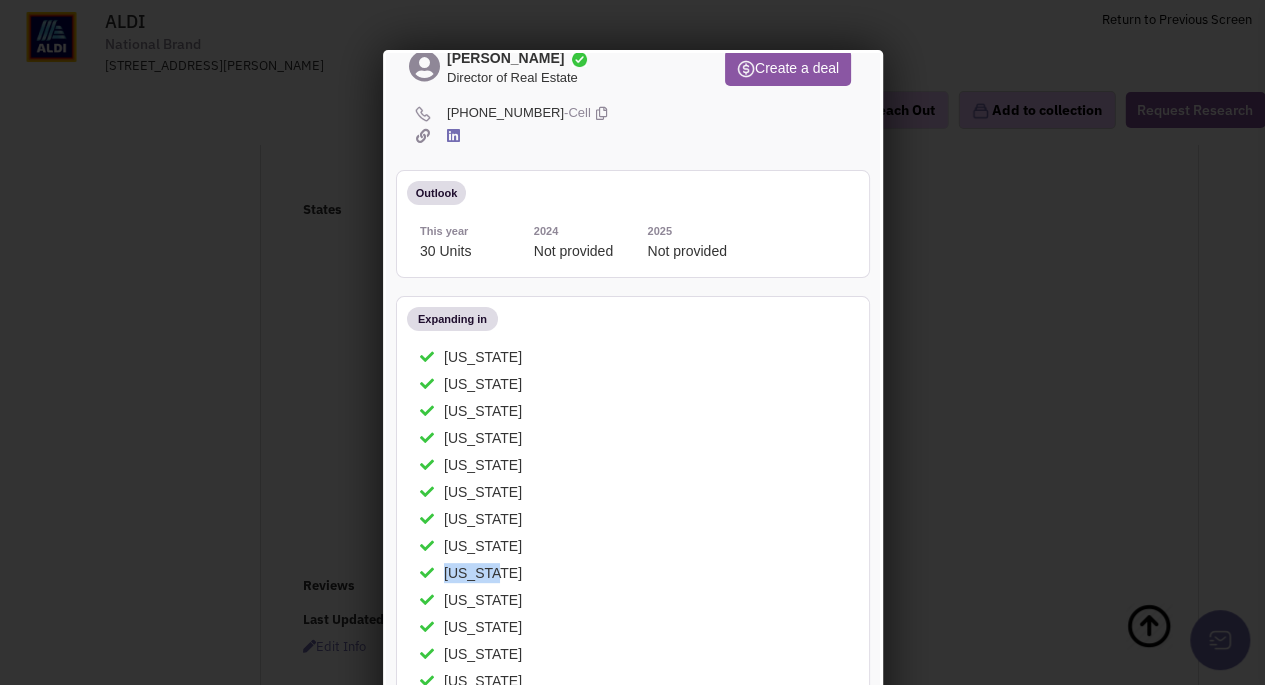 drag, startPoint x: 499, startPoint y: 568, endPoint x: 441, endPoint y: 567, distance: 58.00862 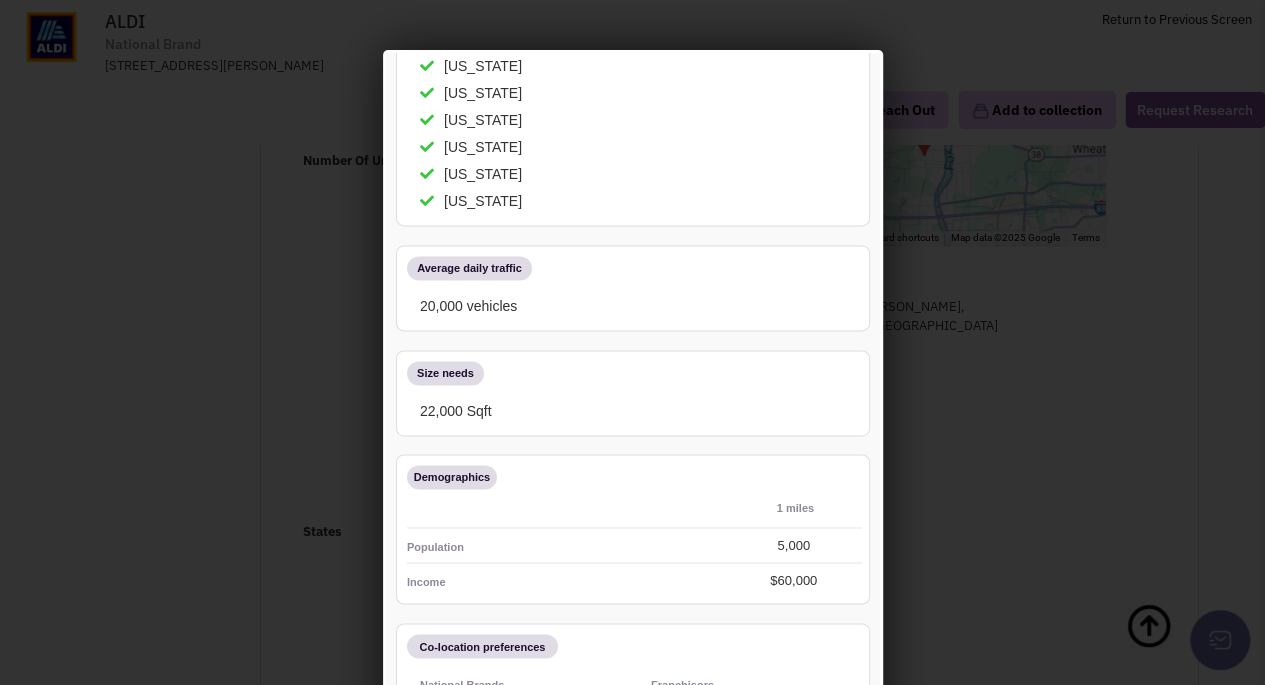 scroll, scrollTop: 400, scrollLeft: 0, axis: vertical 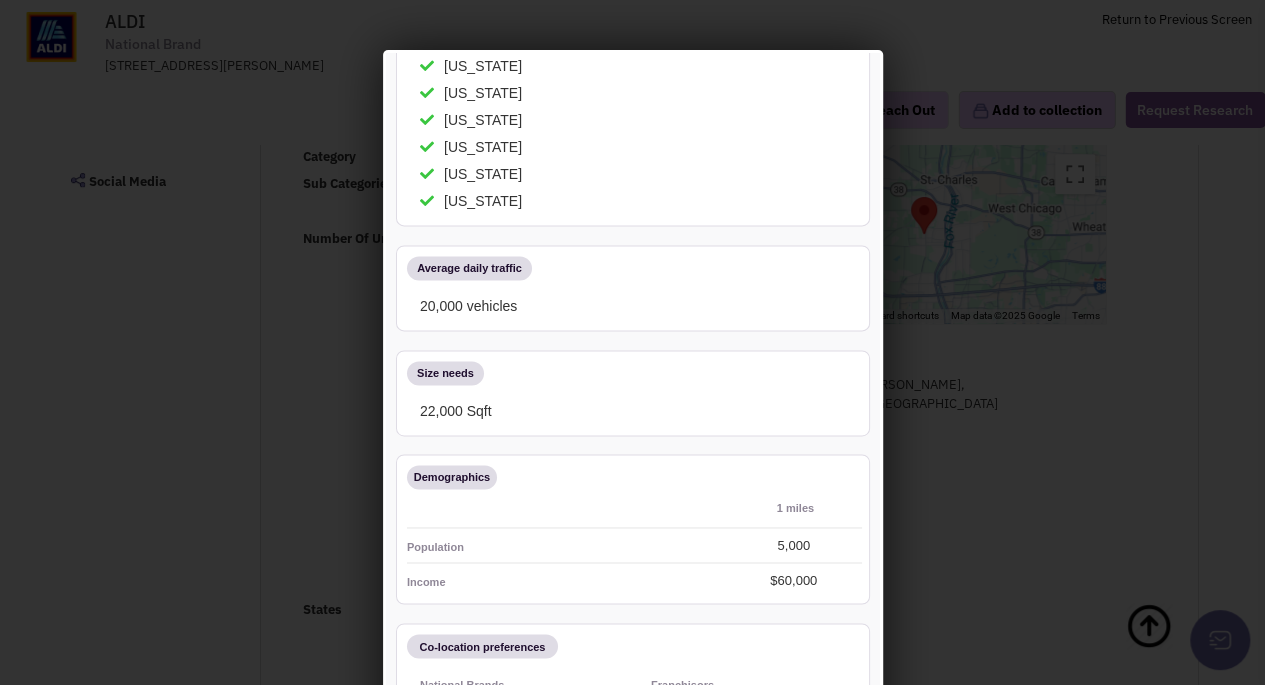 click at bounding box center [632, 342] 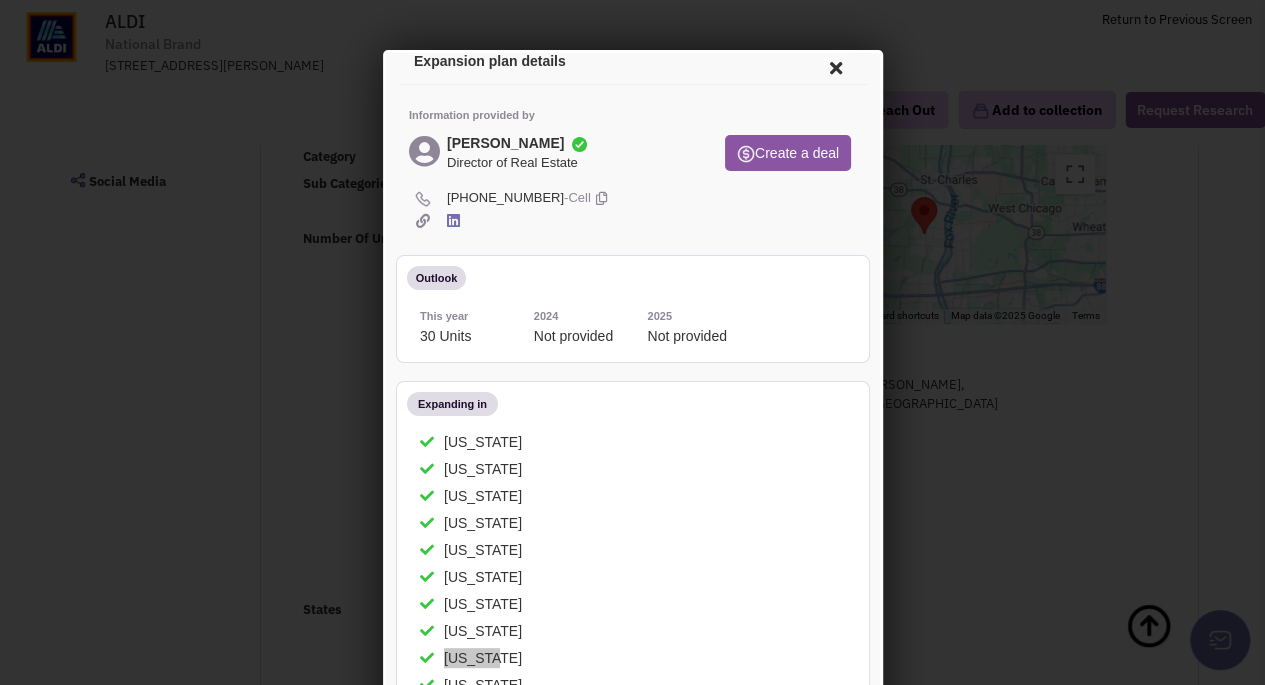 scroll, scrollTop: 0, scrollLeft: 0, axis: both 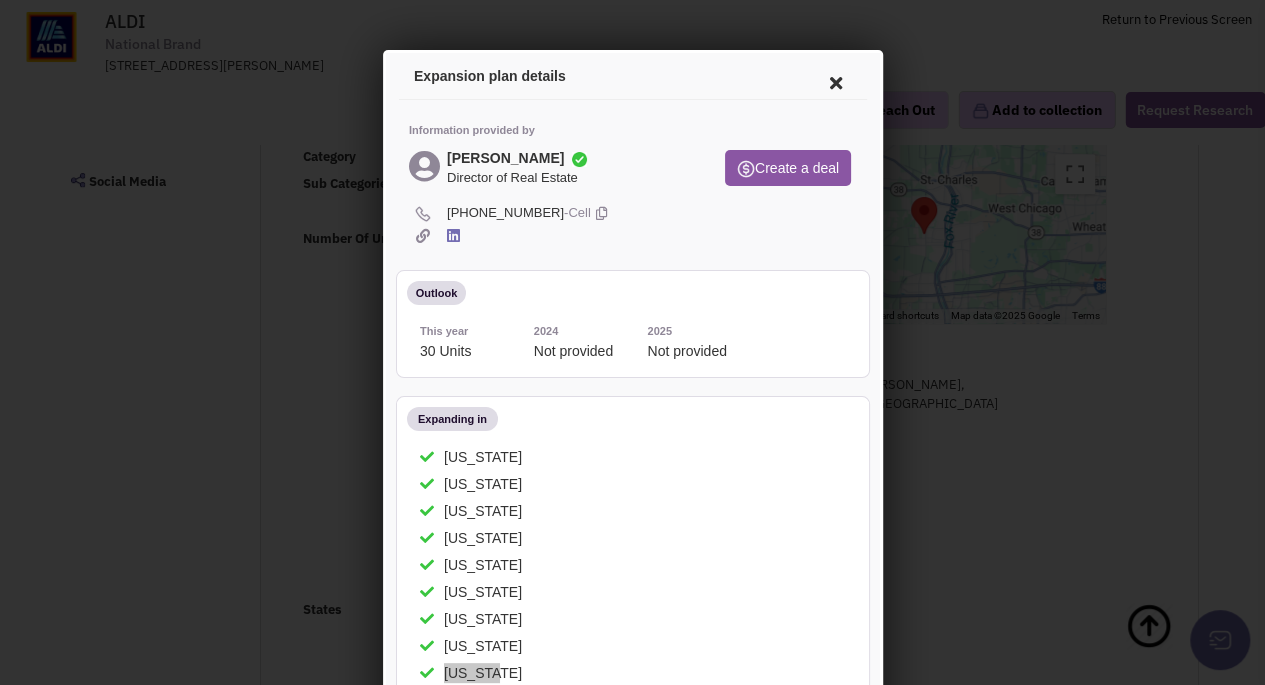 drag, startPoint x: 874, startPoint y: 607, endPoint x: 1278, endPoint y: 93, distance: 653.7675 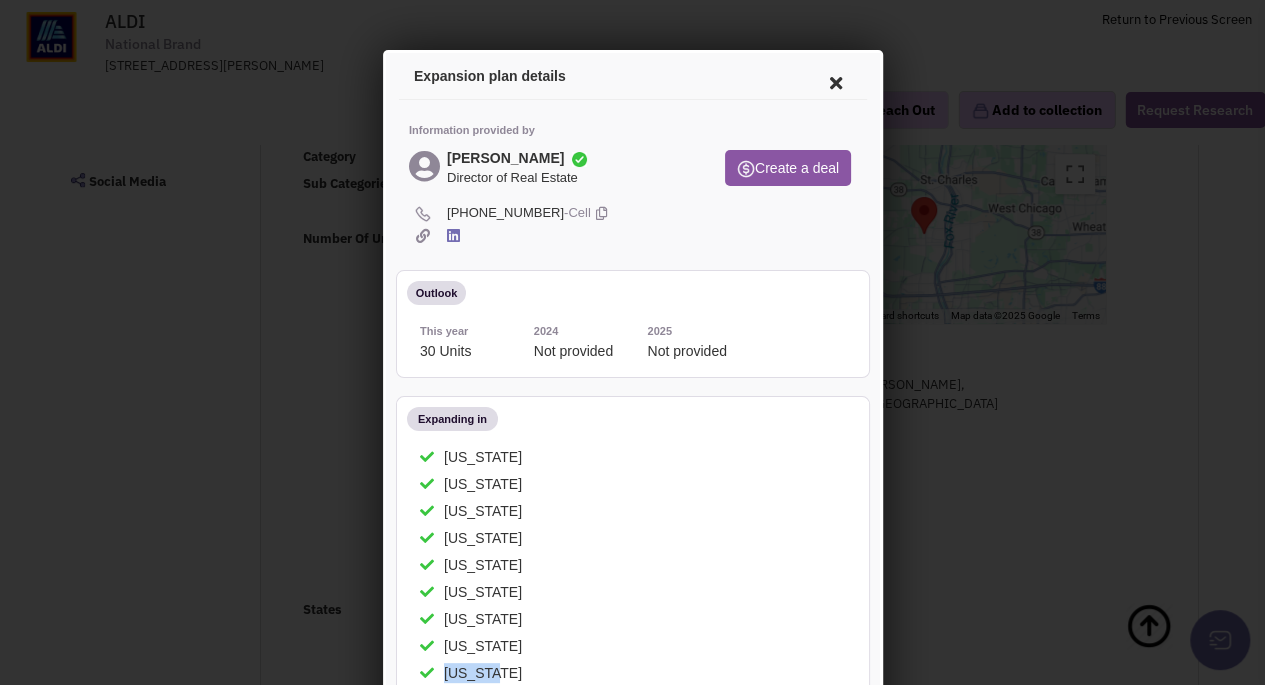 drag, startPoint x: 563, startPoint y: 220, endPoint x: 443, endPoint y: 156, distance: 136 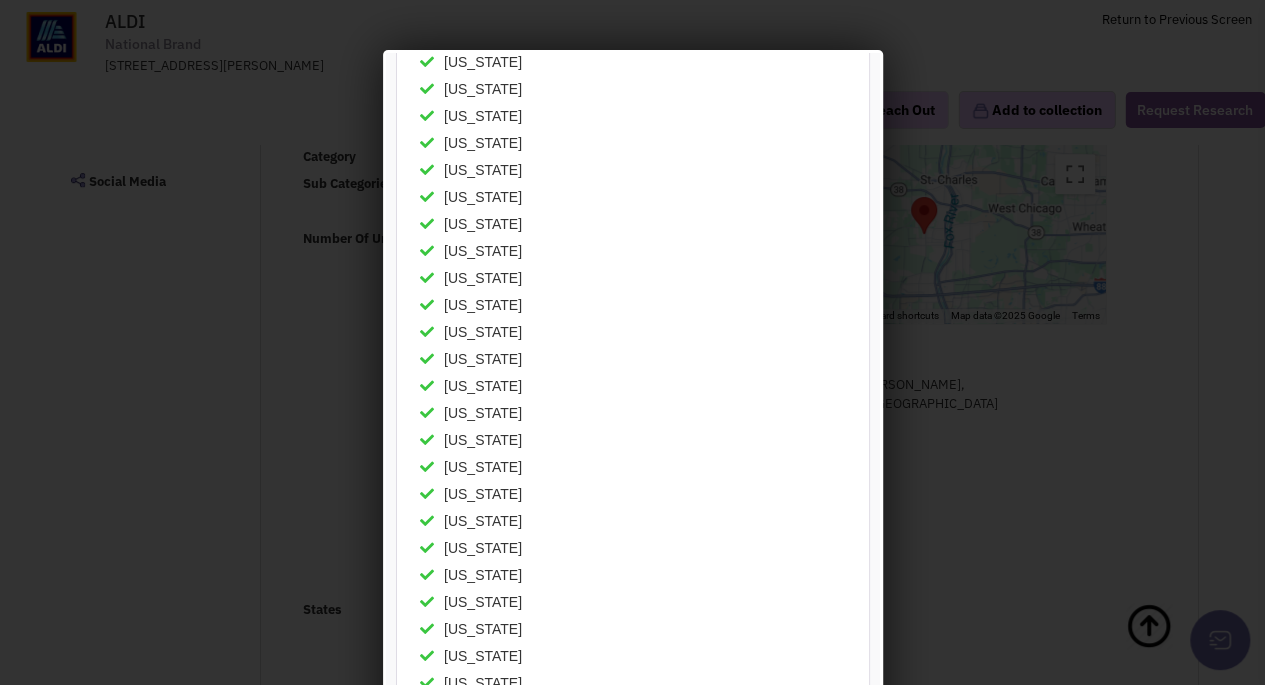 scroll, scrollTop: 1200, scrollLeft: 0, axis: vertical 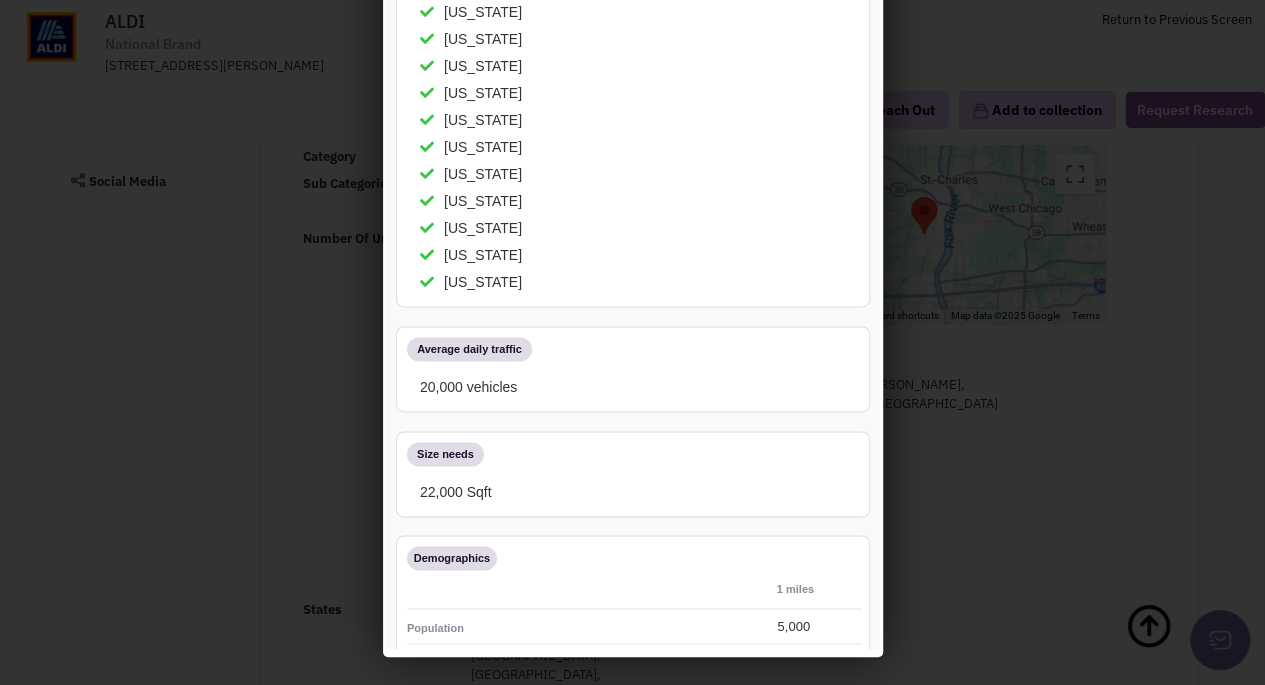 click at bounding box center (632, 342) 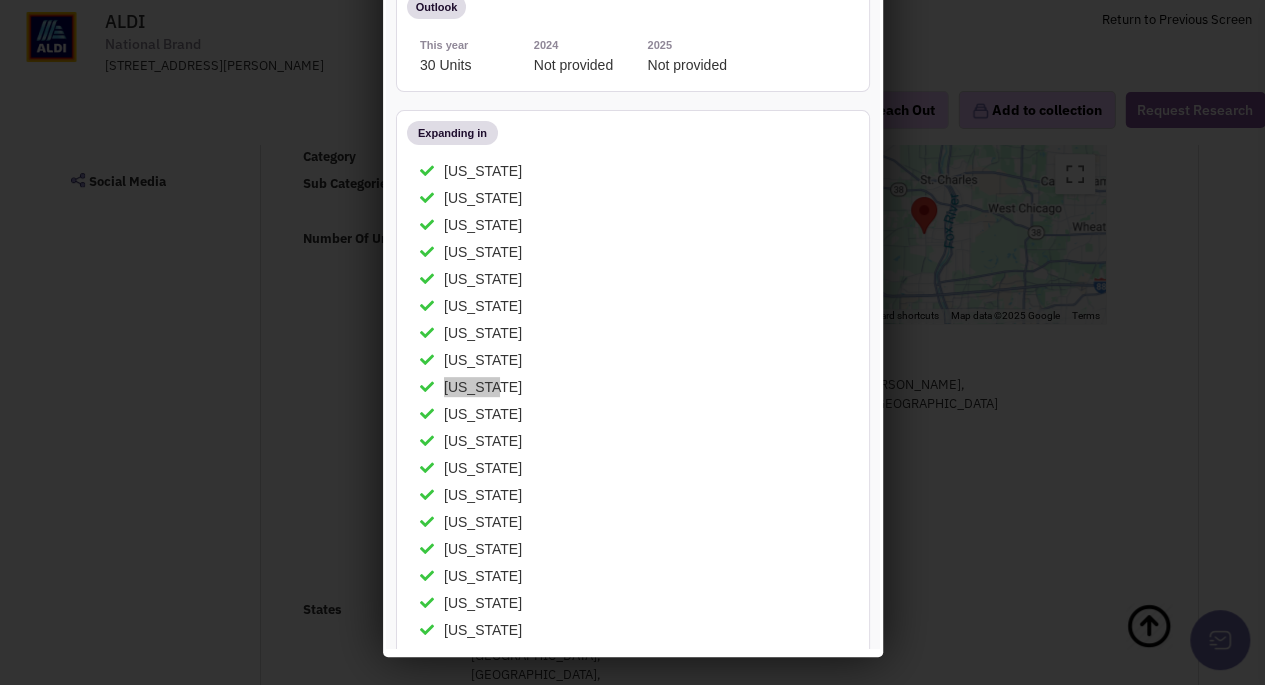 scroll, scrollTop: 0, scrollLeft: 0, axis: both 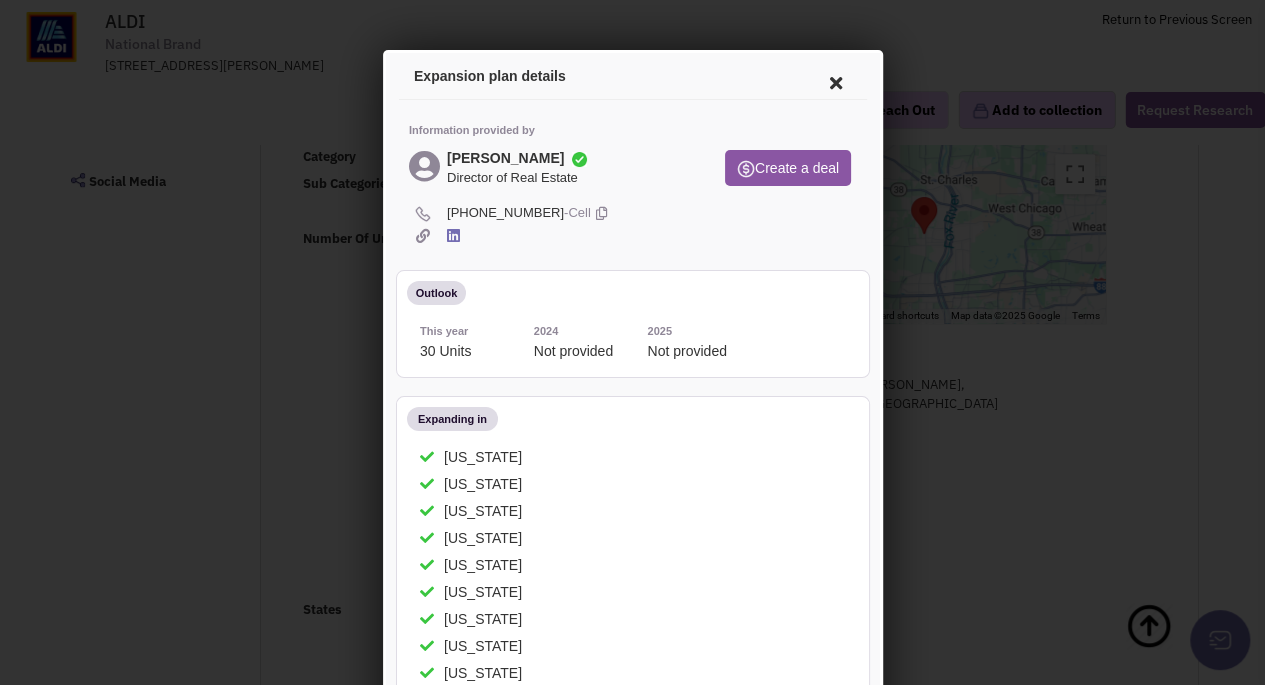 click at bounding box center [832, 80] 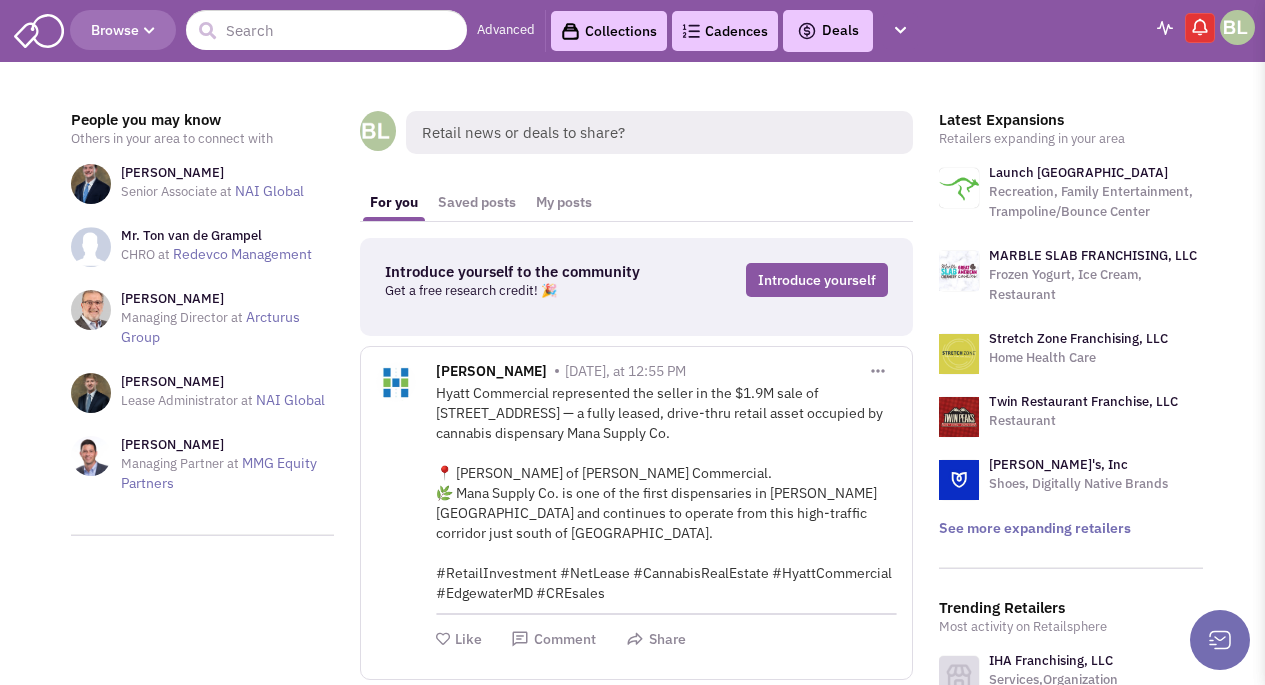 scroll, scrollTop: 0, scrollLeft: 0, axis: both 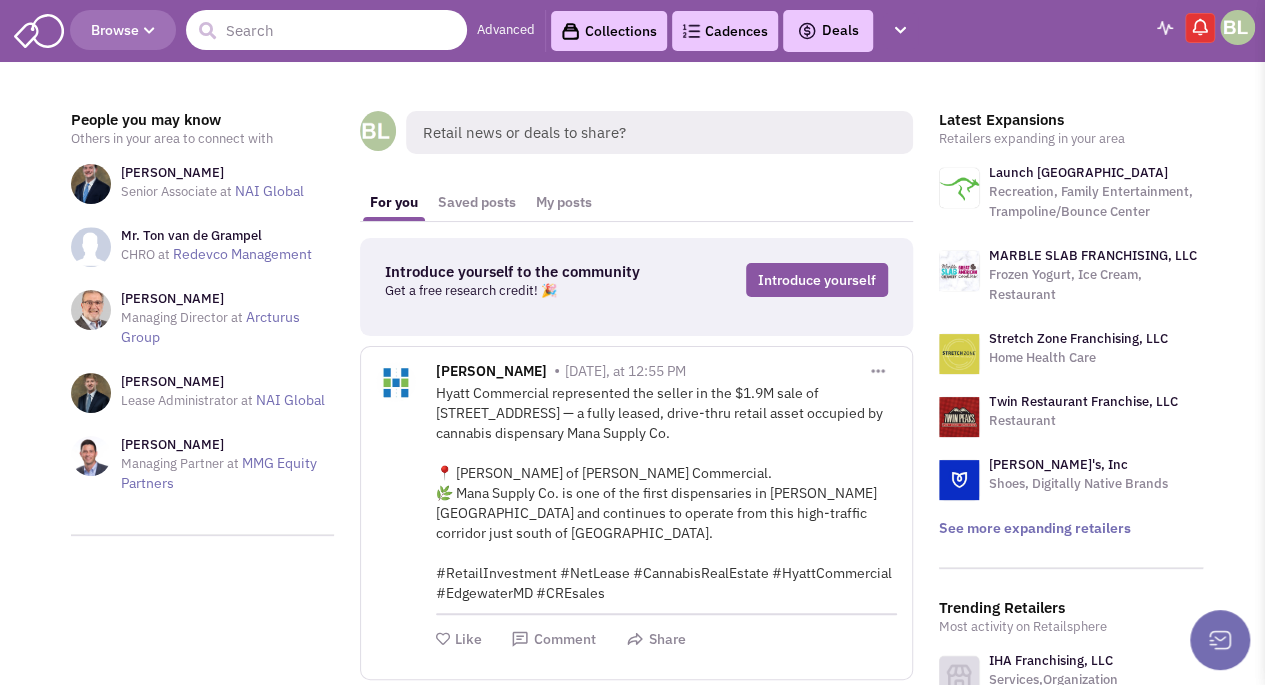 click at bounding box center [326, 30] 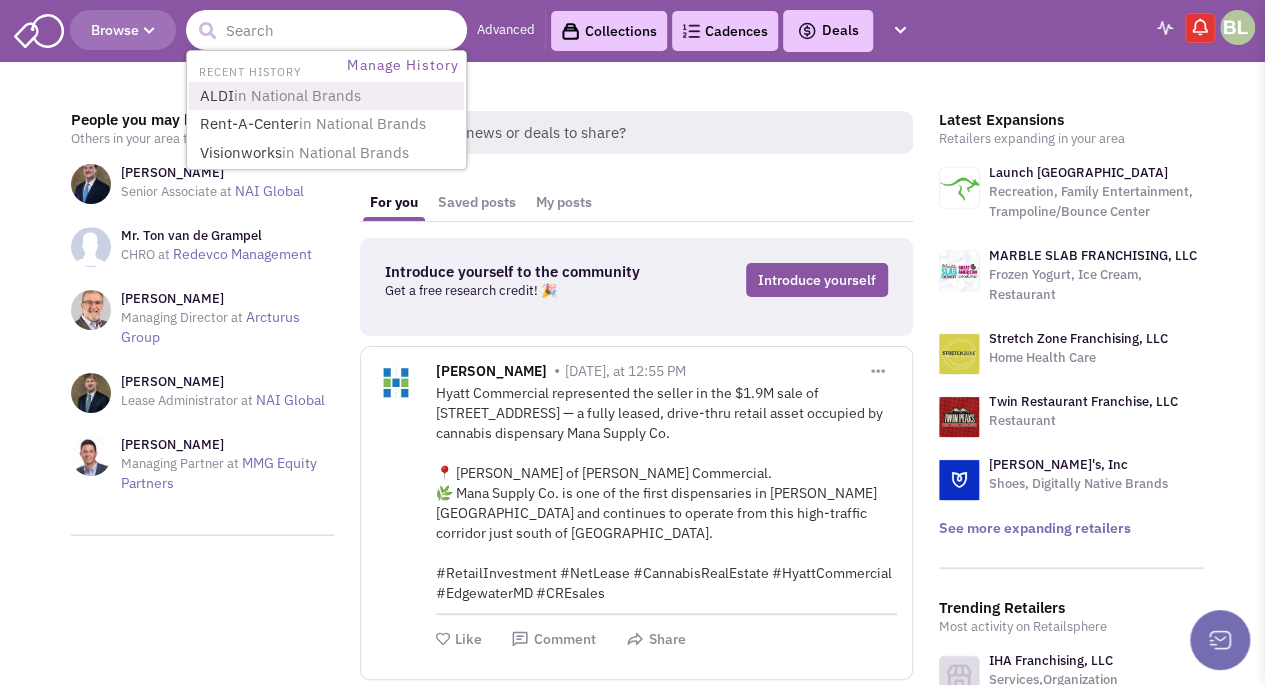click on "in National Brands" at bounding box center (297, 95) 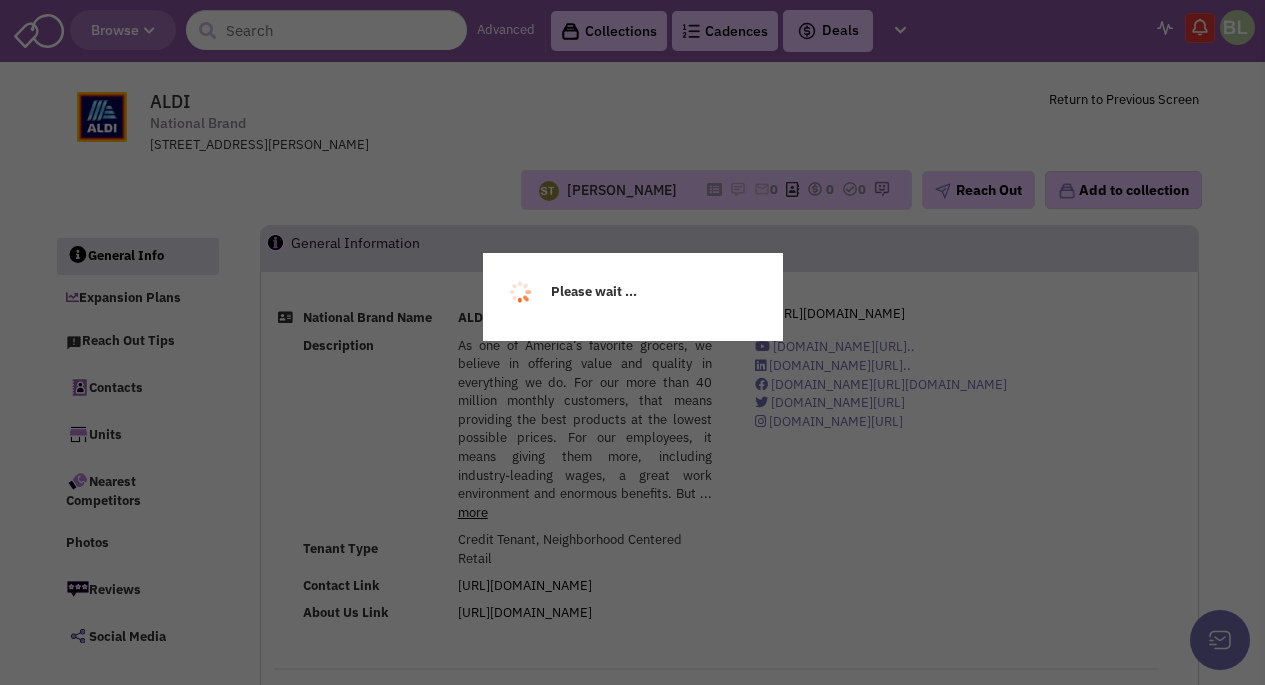 scroll, scrollTop: 0, scrollLeft: 0, axis: both 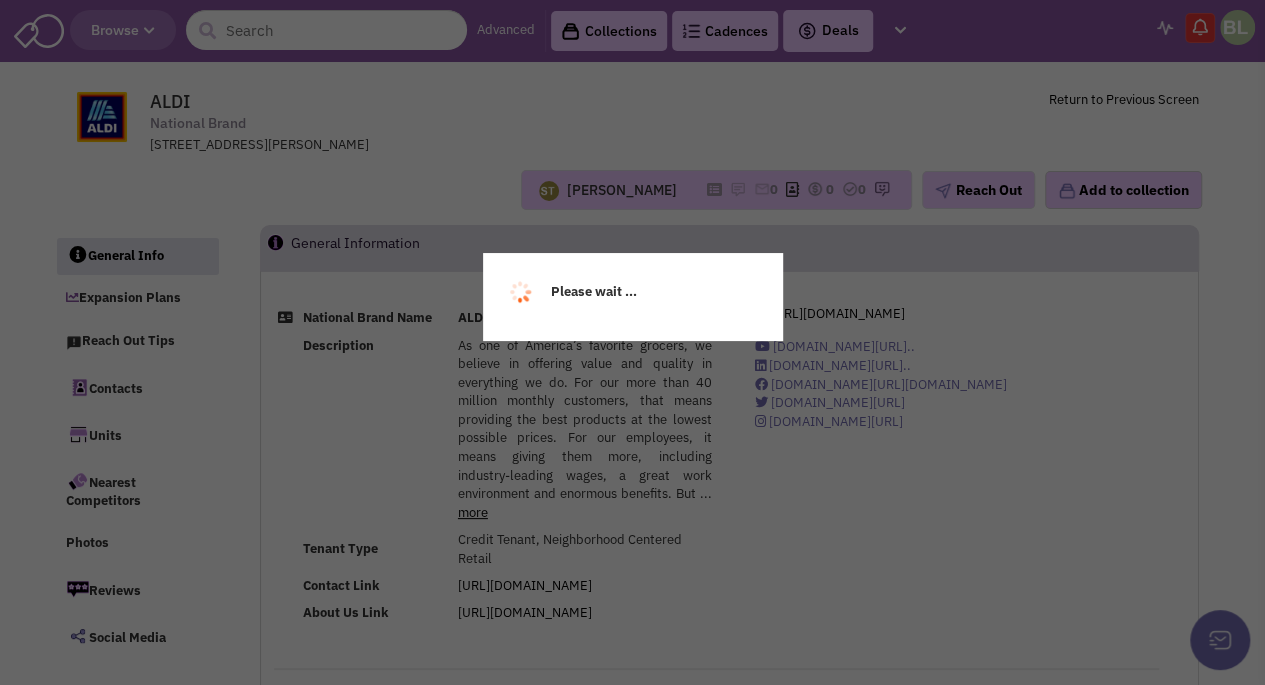 select 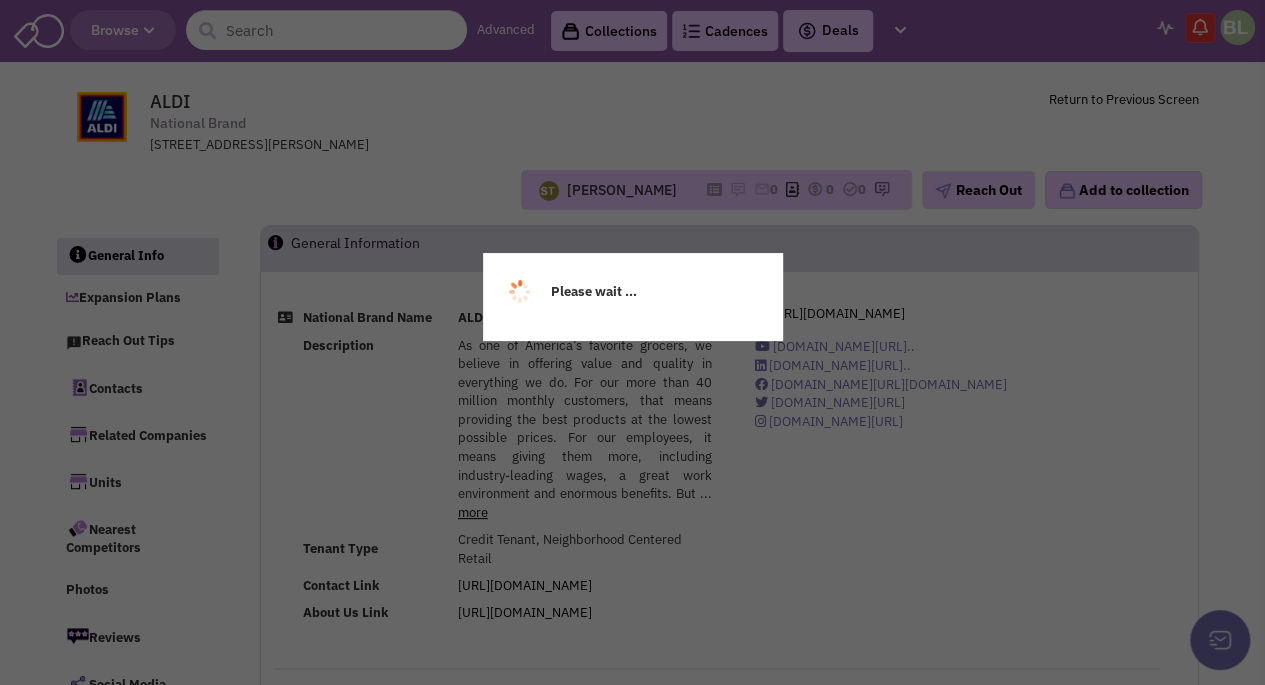 scroll, scrollTop: 300, scrollLeft: 0, axis: vertical 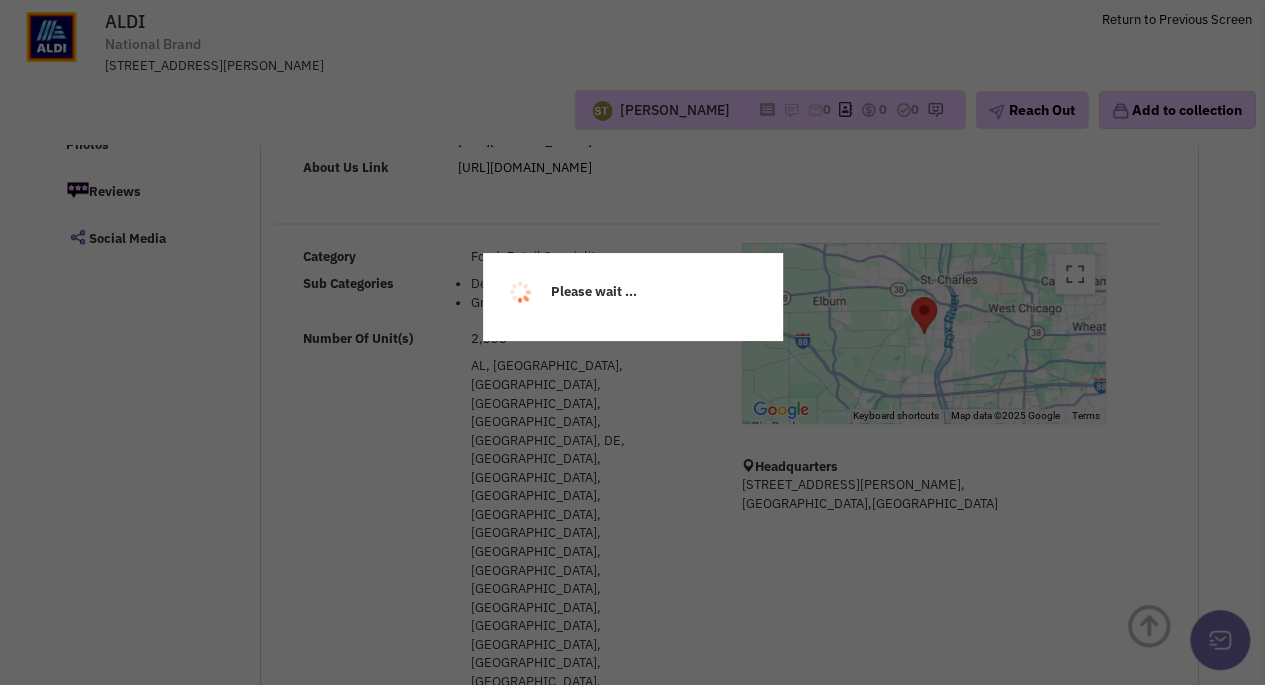 select 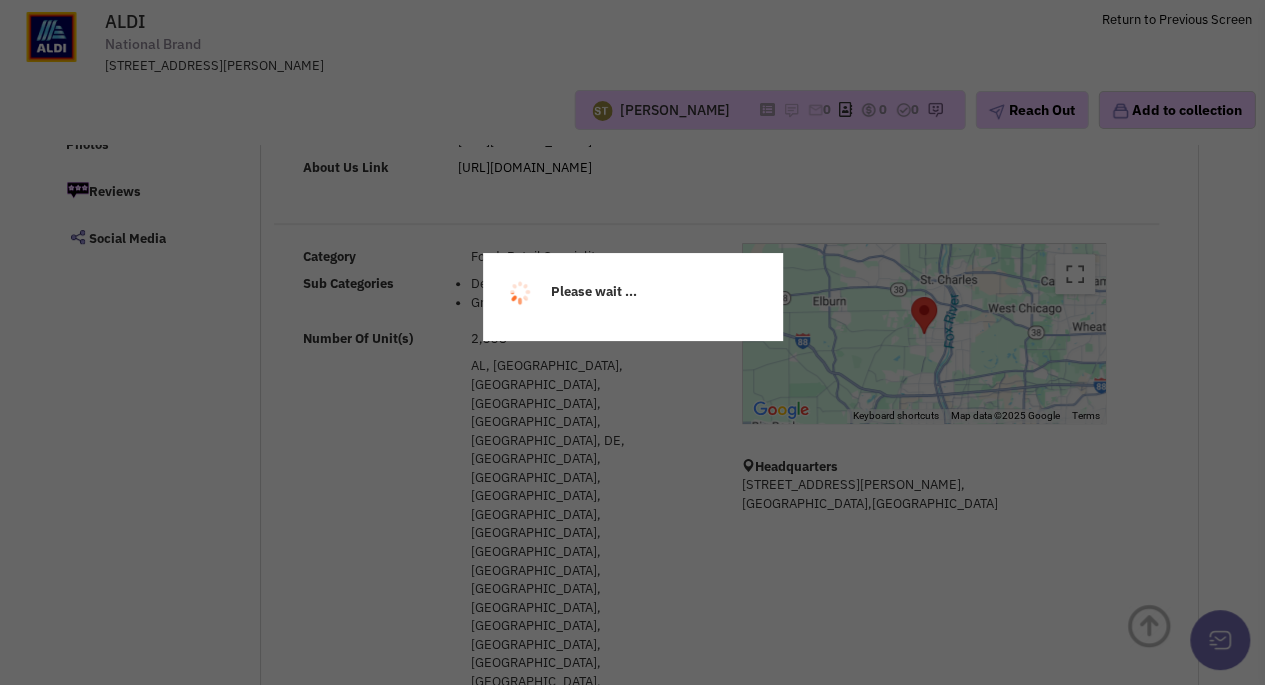 select 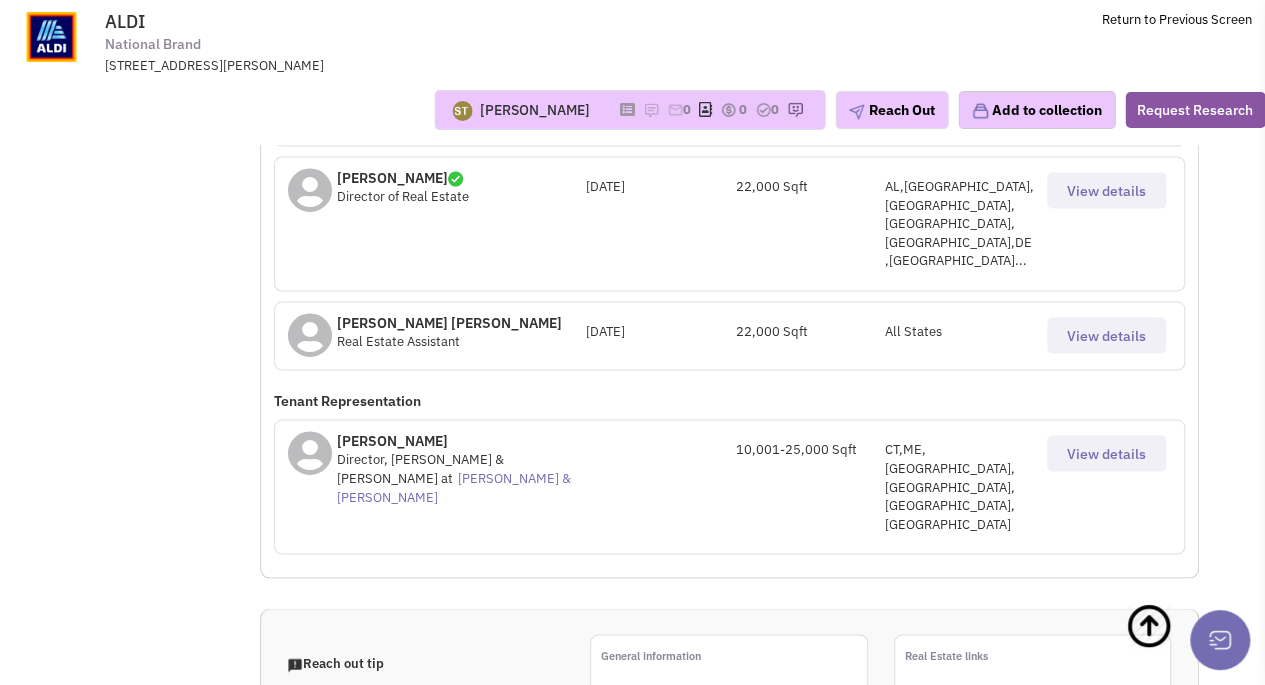 scroll, scrollTop: 1900, scrollLeft: 0, axis: vertical 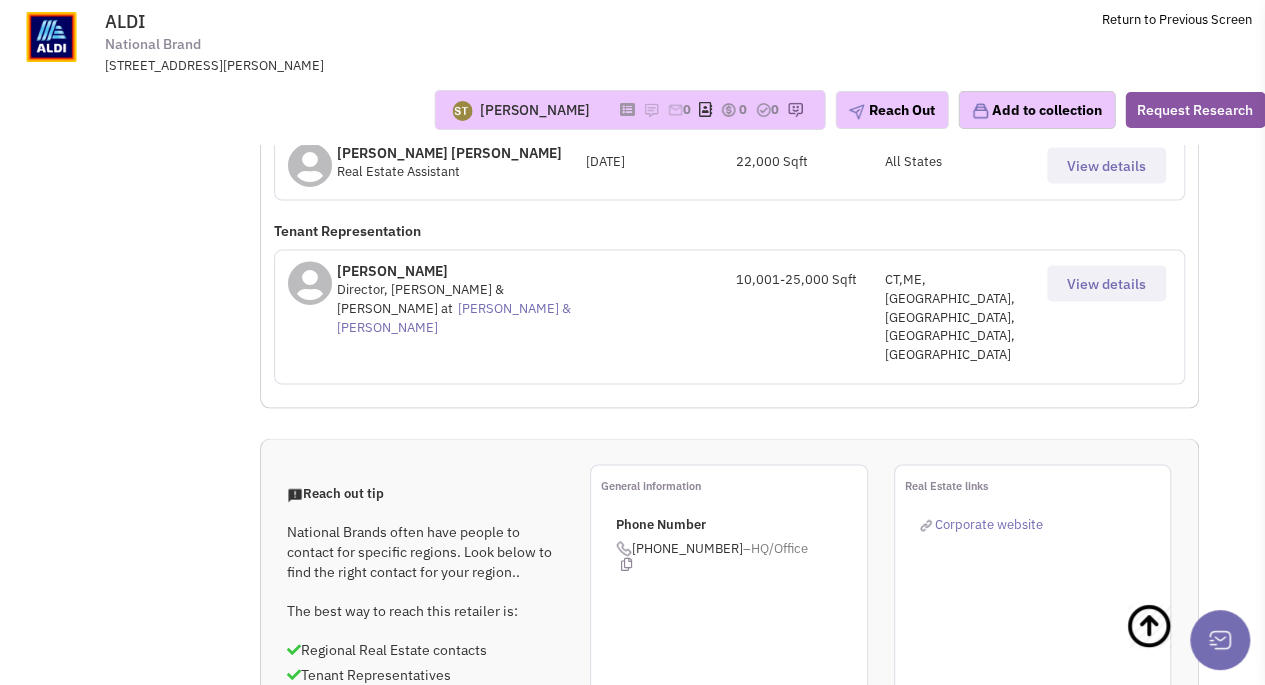 click on "All contacts" at bounding box center [560, 990] 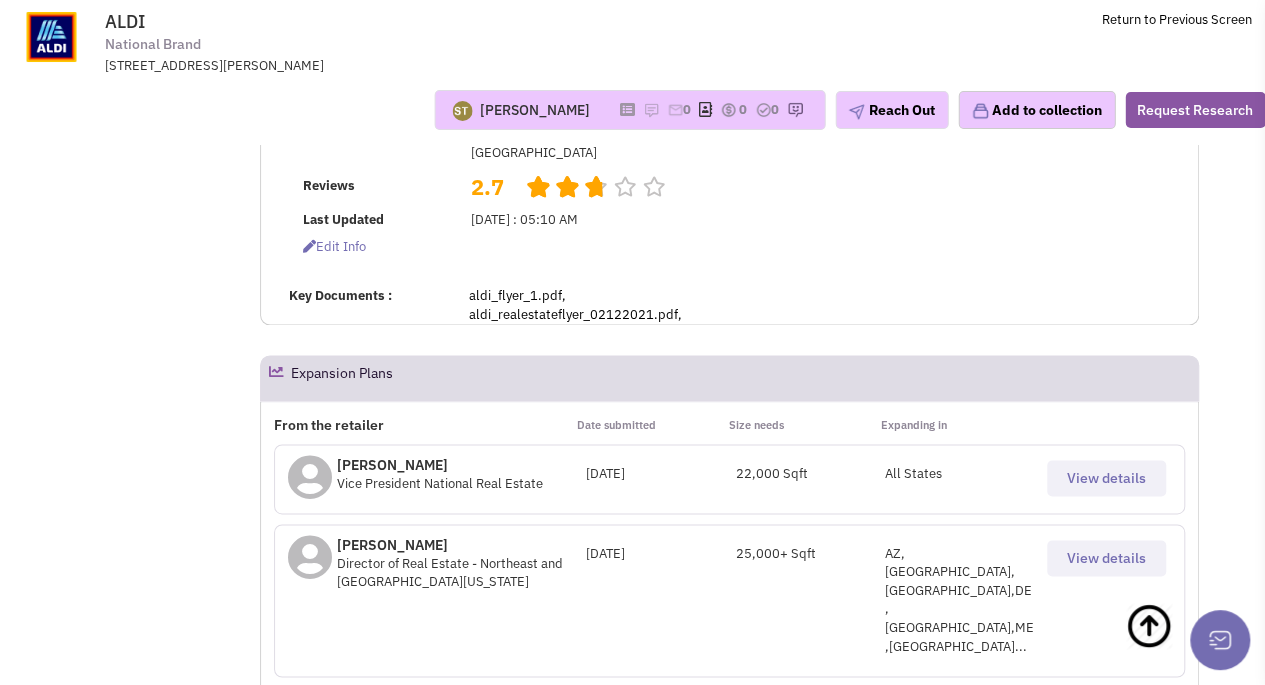scroll, scrollTop: 800, scrollLeft: 0, axis: vertical 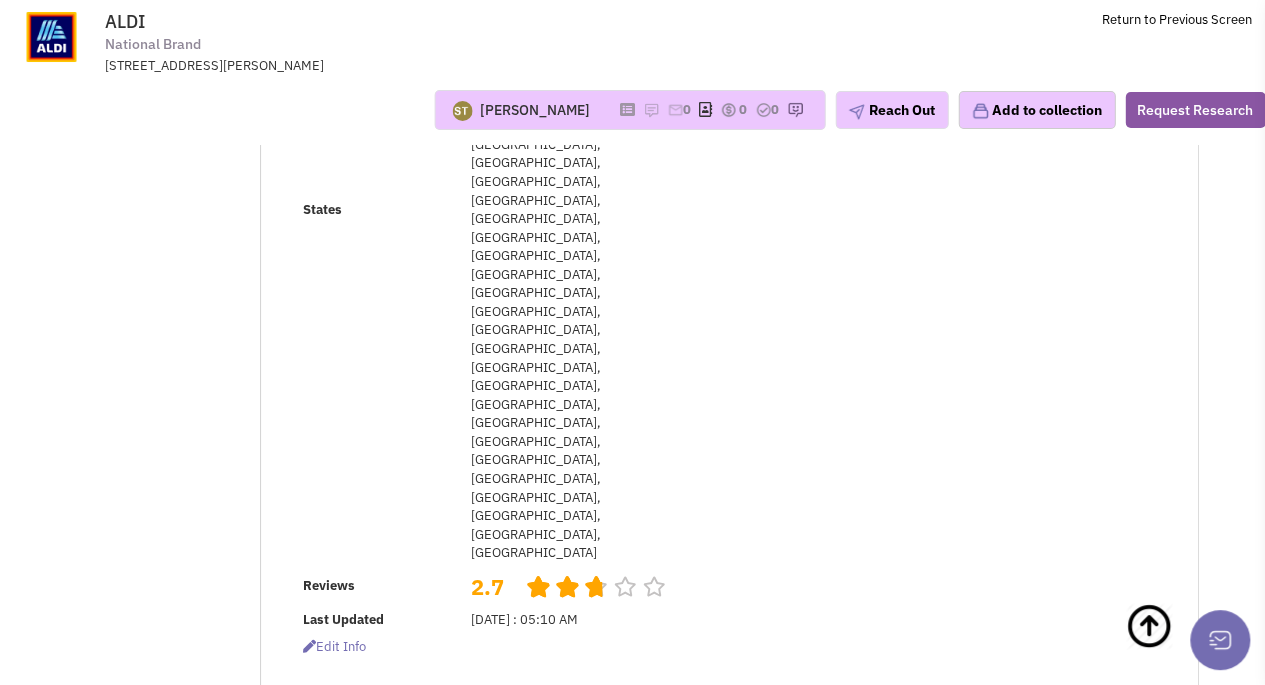 click on "View details" at bounding box center (1106, 1121) 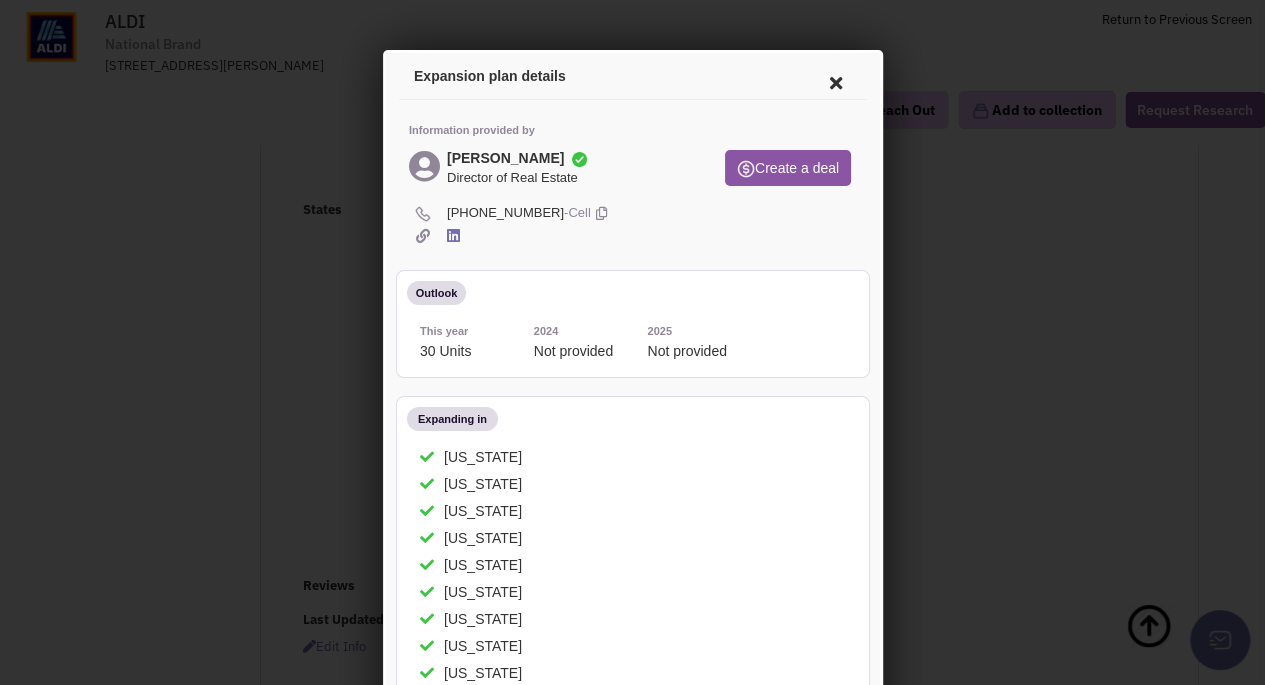 scroll, scrollTop: 0, scrollLeft: 0, axis: both 